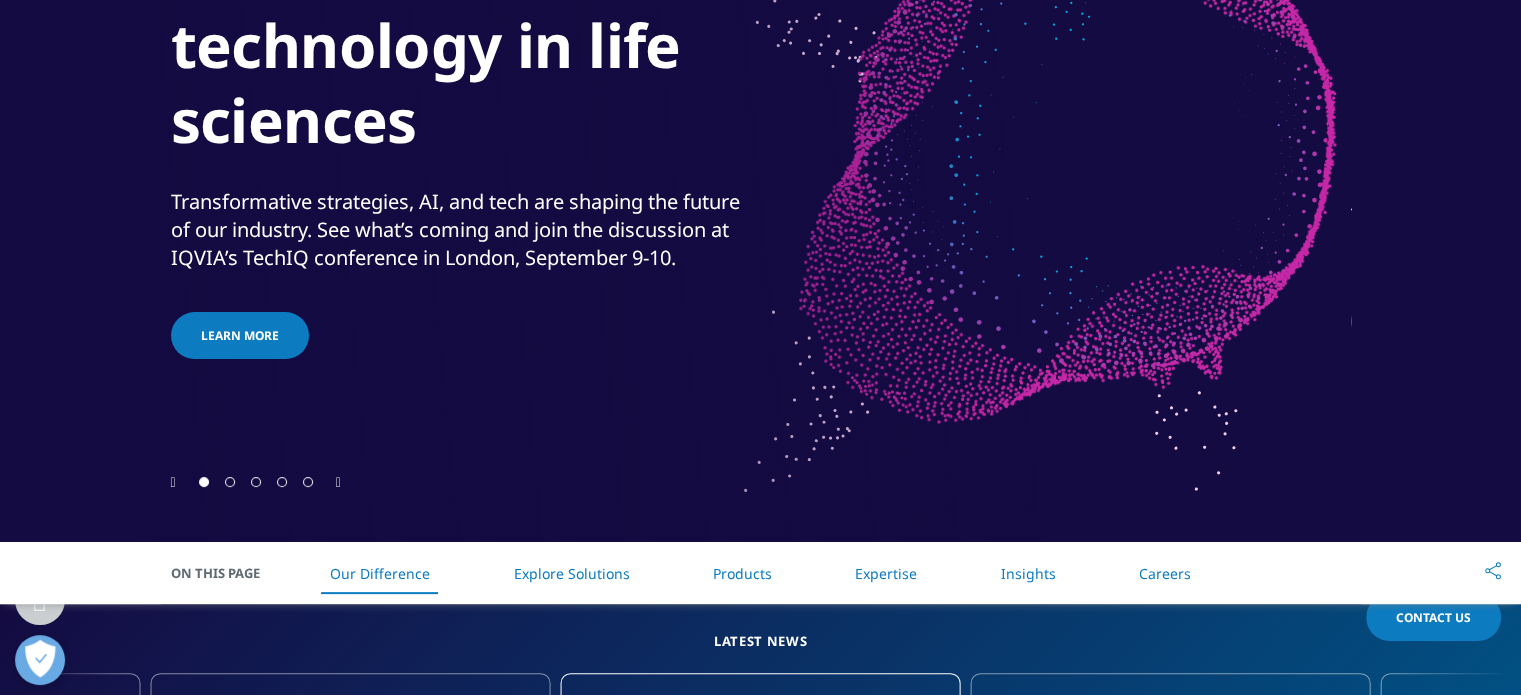 scroll, scrollTop: 0, scrollLeft: 0, axis: both 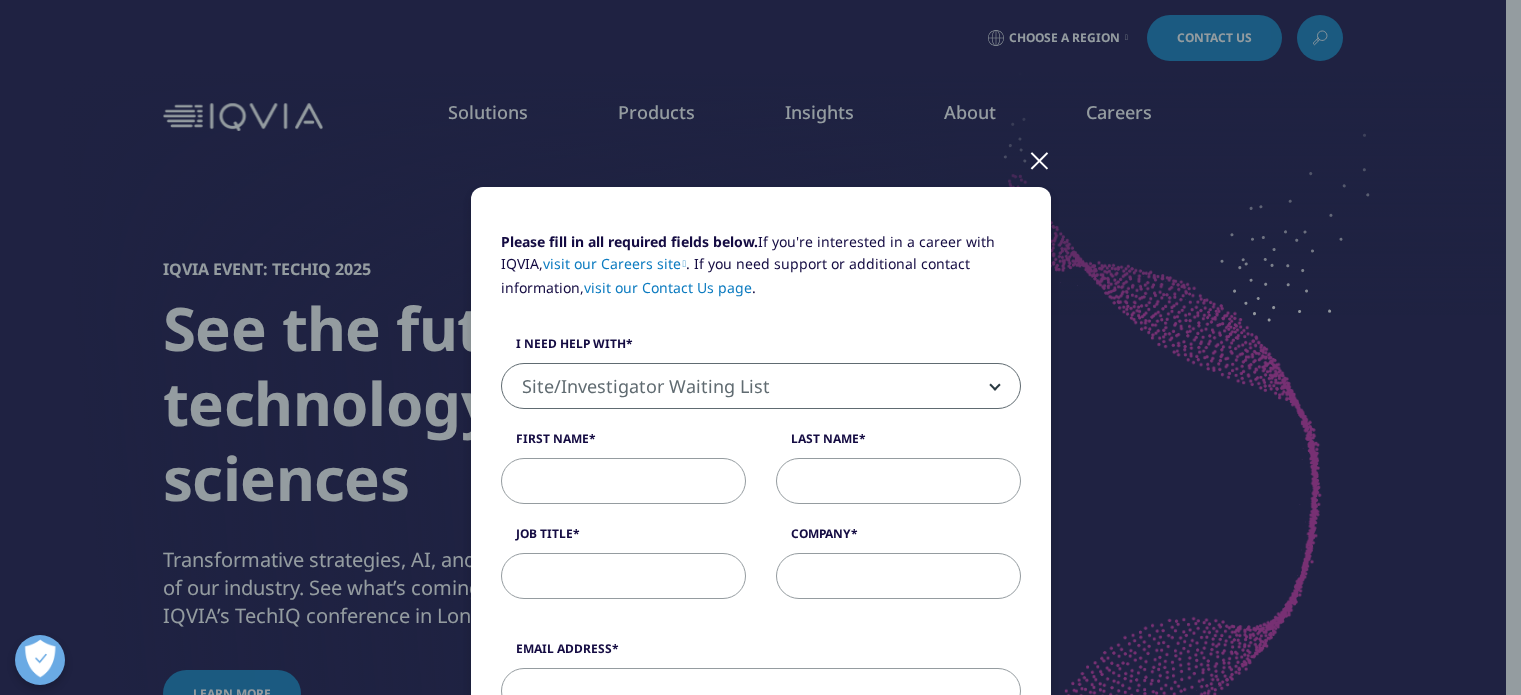 select on "Site Investigator Waiting List" 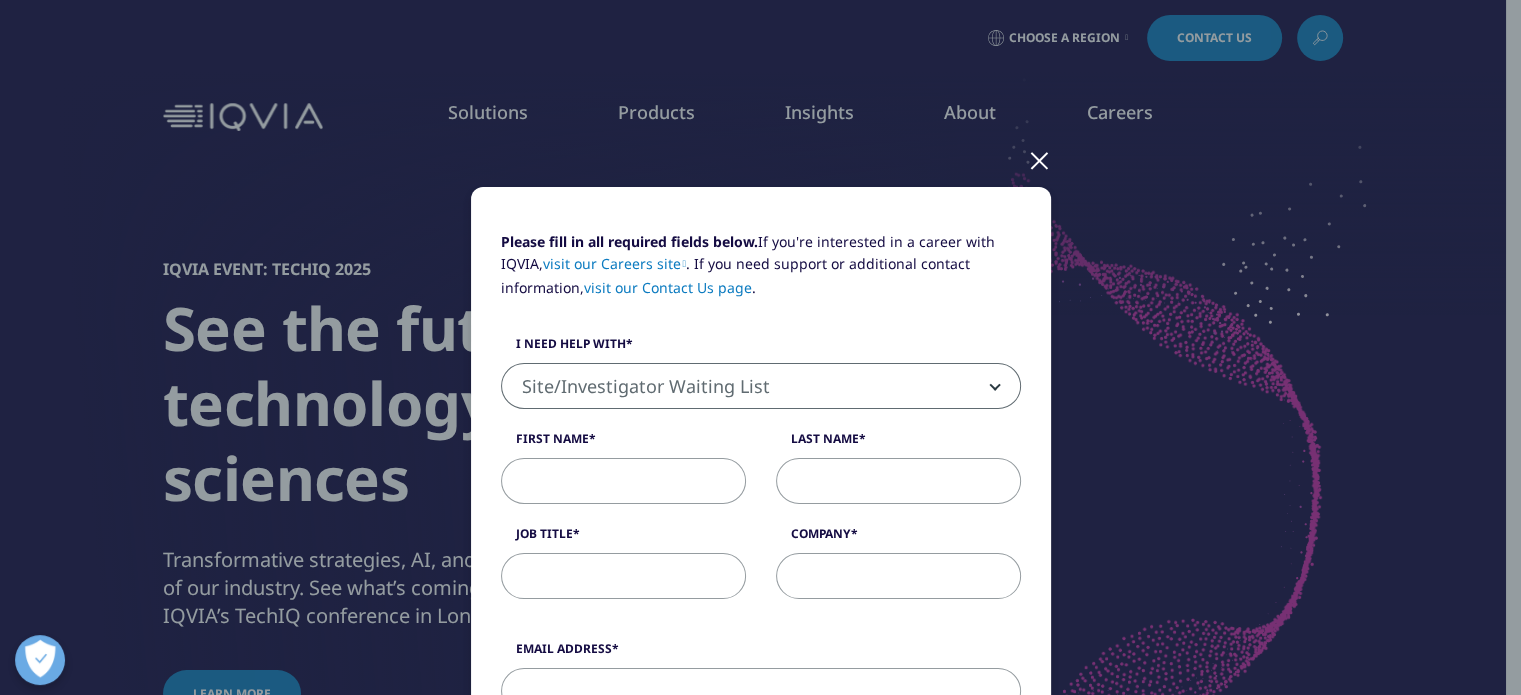 scroll, scrollTop: 0, scrollLeft: 0, axis: both 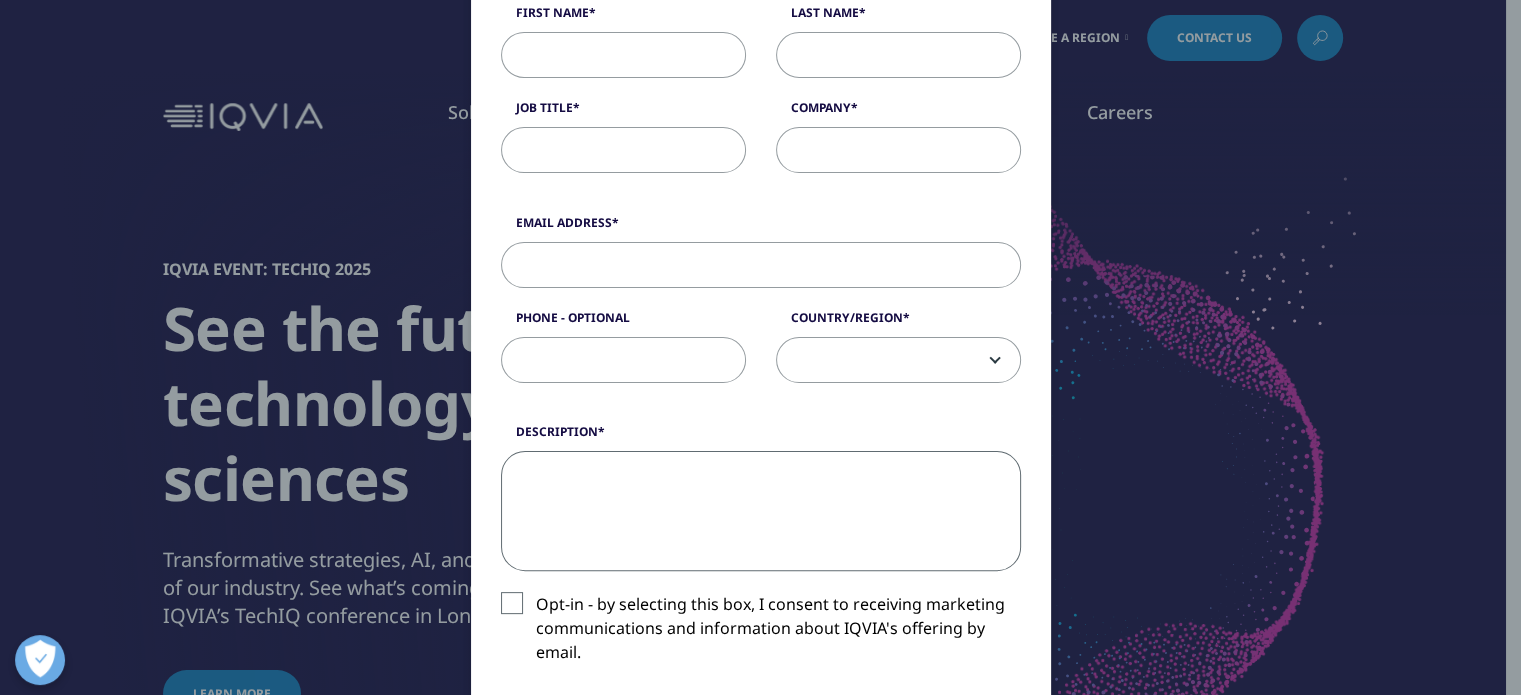 click on "Description" at bounding box center (761, 511) 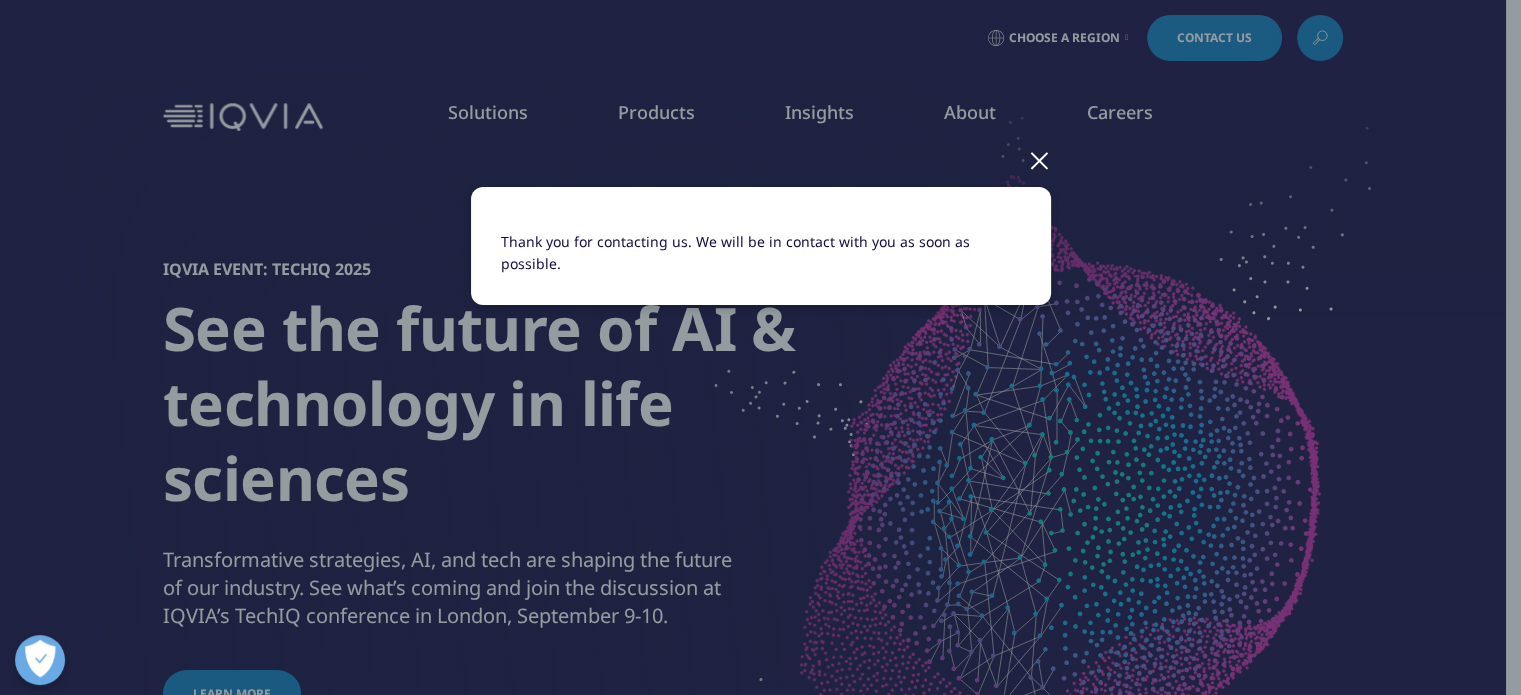 scroll, scrollTop: 0, scrollLeft: 0, axis: both 